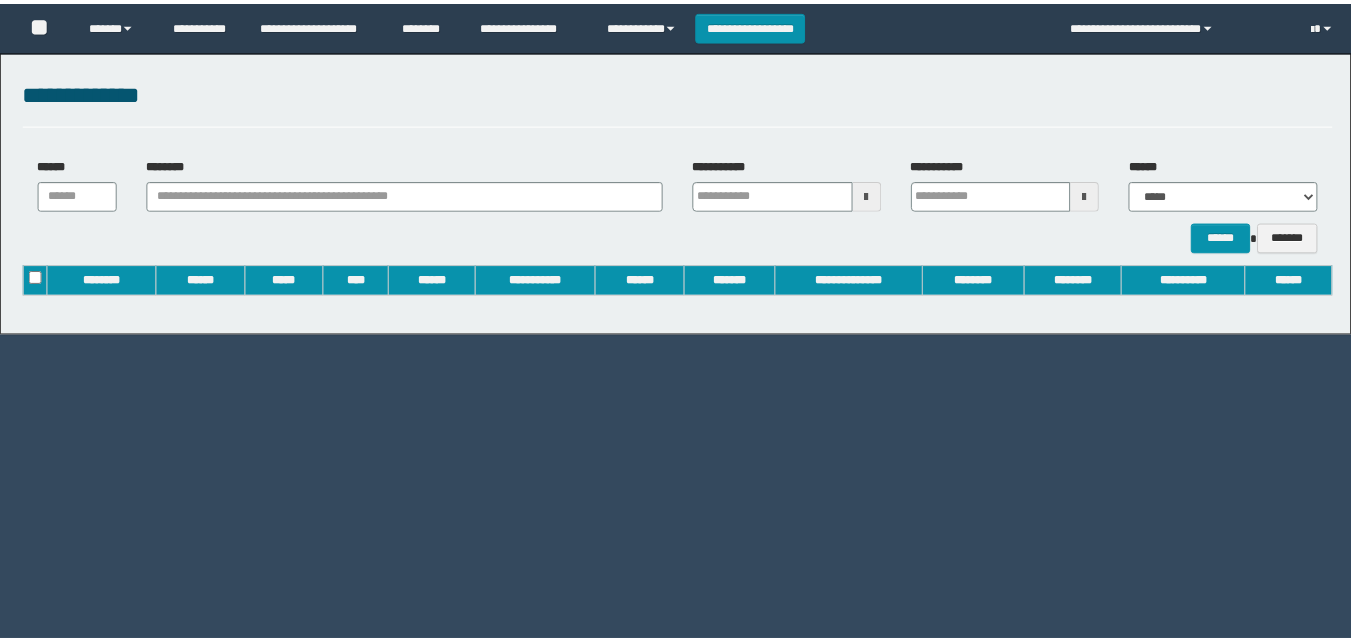 scroll, scrollTop: 0, scrollLeft: 0, axis: both 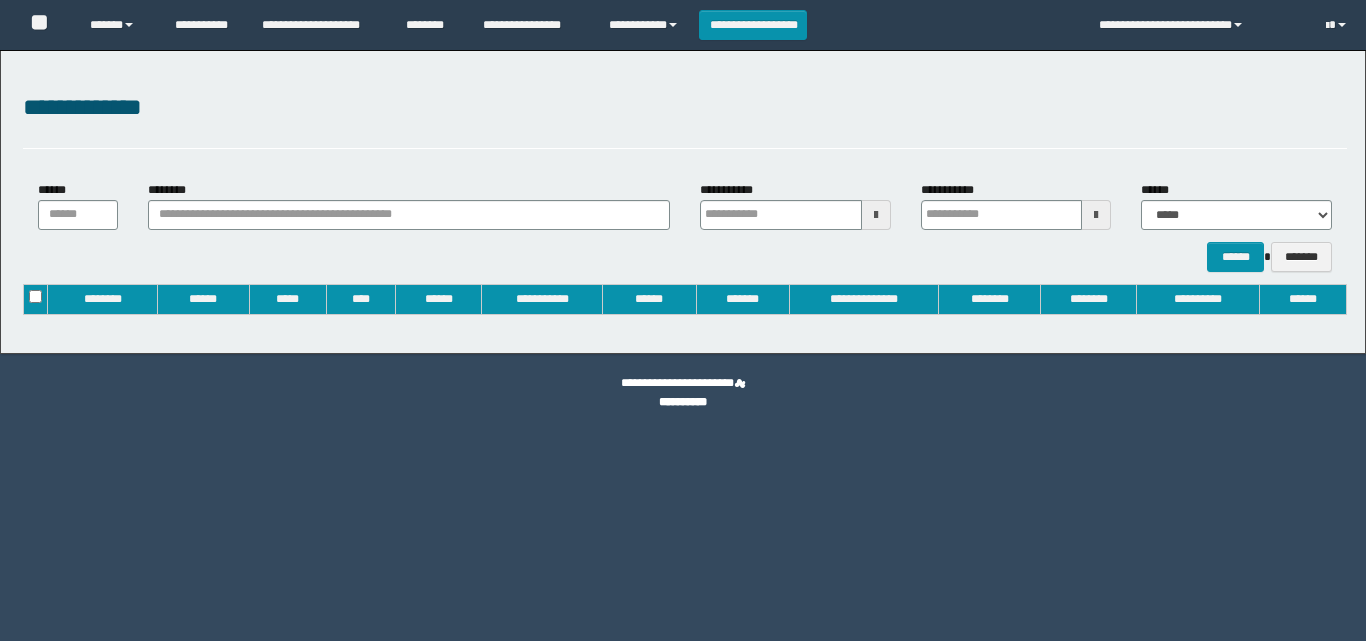 type on "**********" 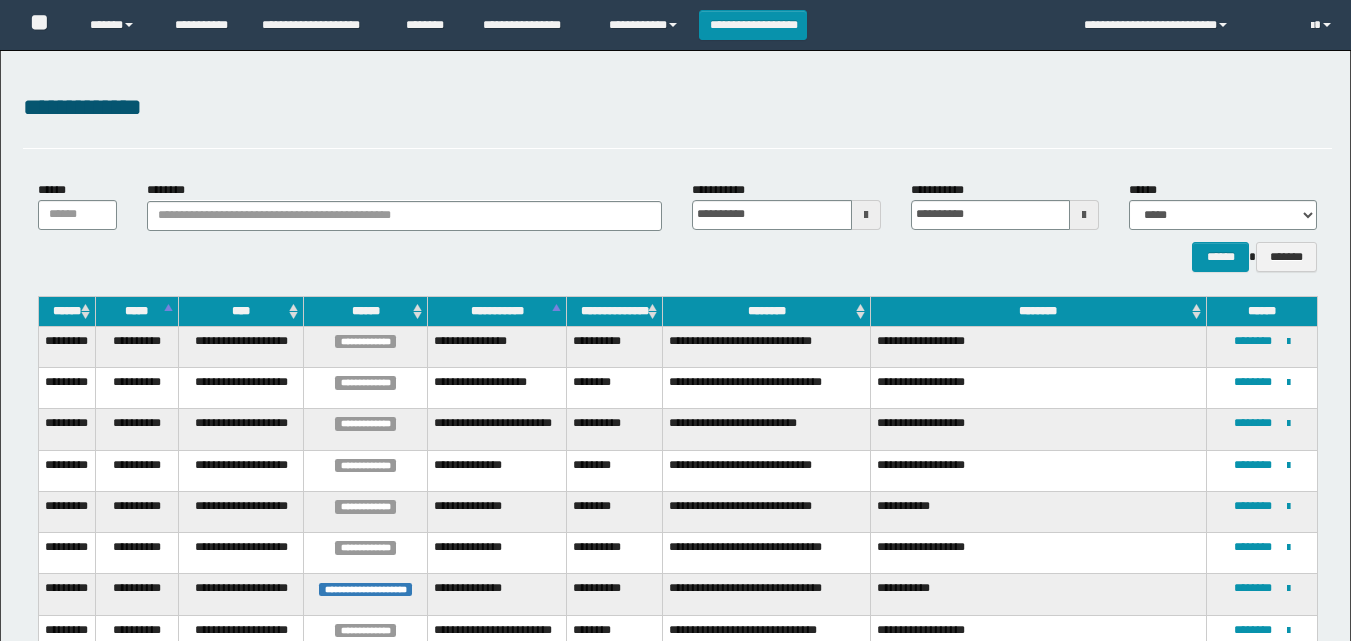 scroll, scrollTop: 0, scrollLeft: 0, axis: both 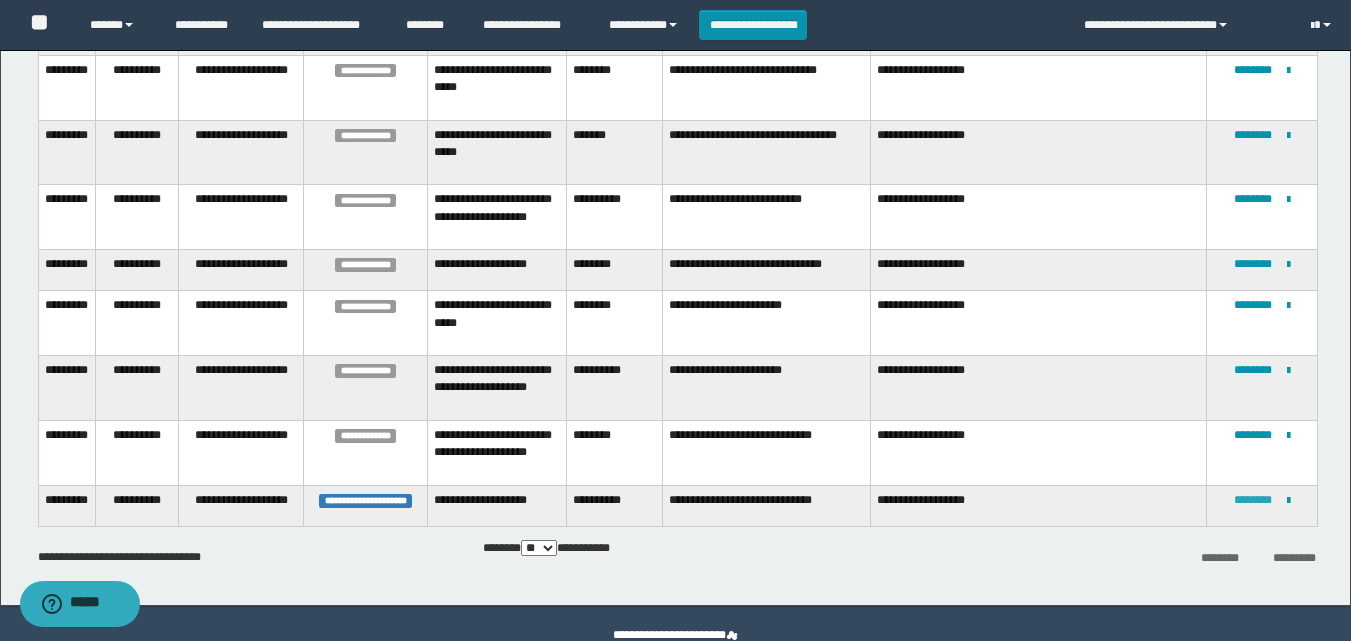click on "********" at bounding box center (1253, 500) 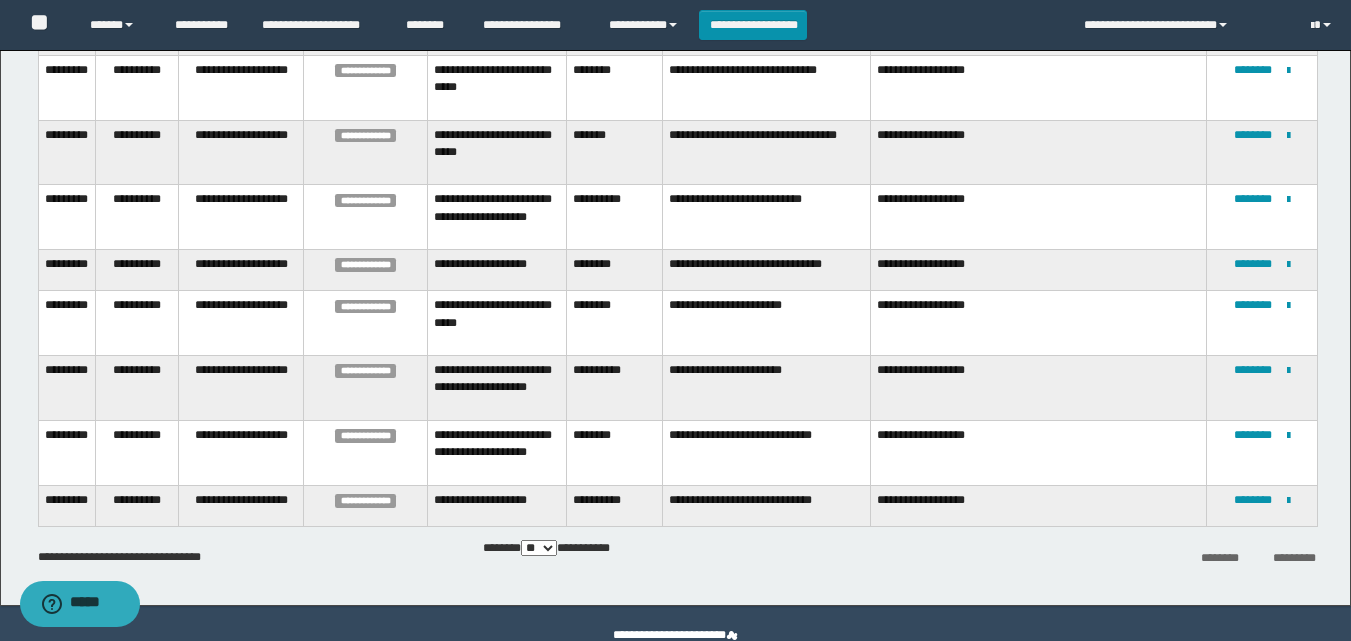 scroll, scrollTop: 0, scrollLeft: 0, axis: both 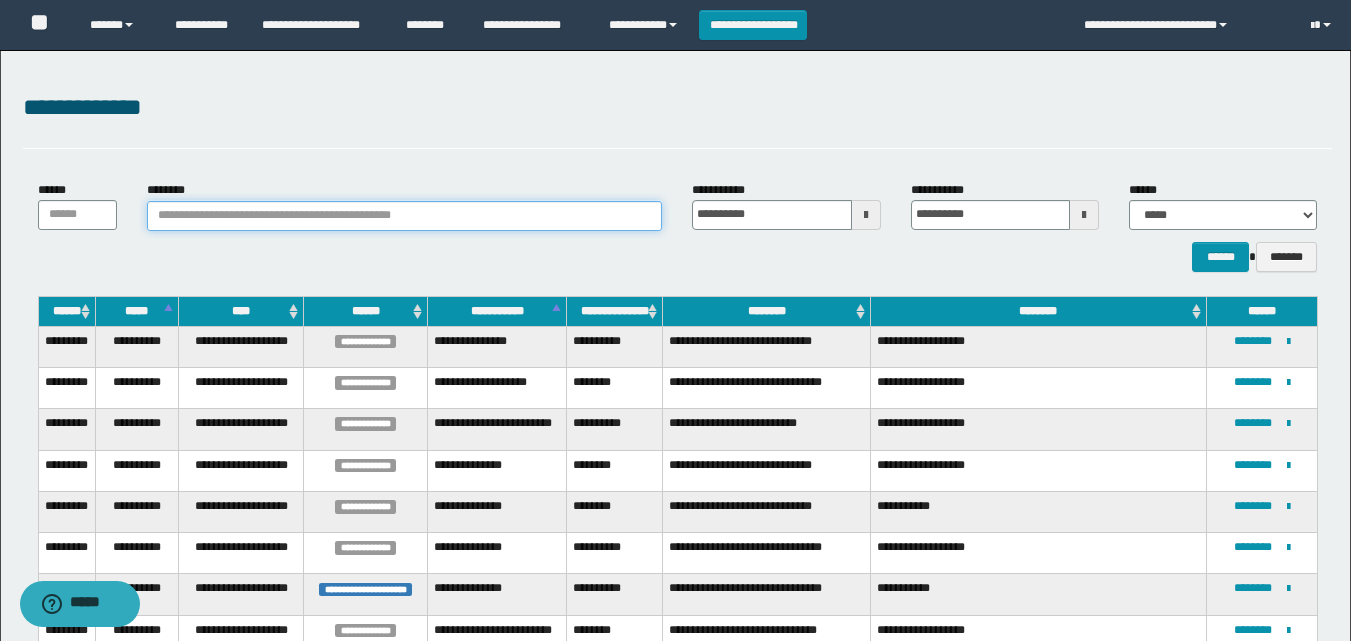 click on "********" at bounding box center [405, 216] 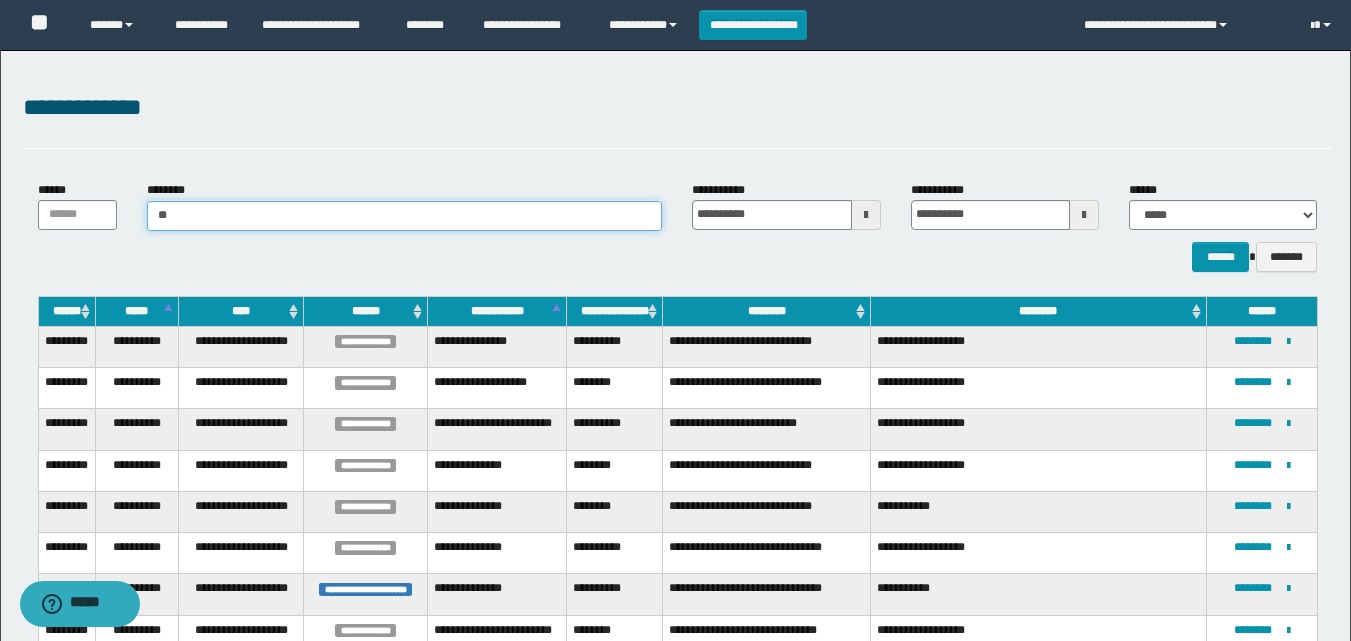 type on "*" 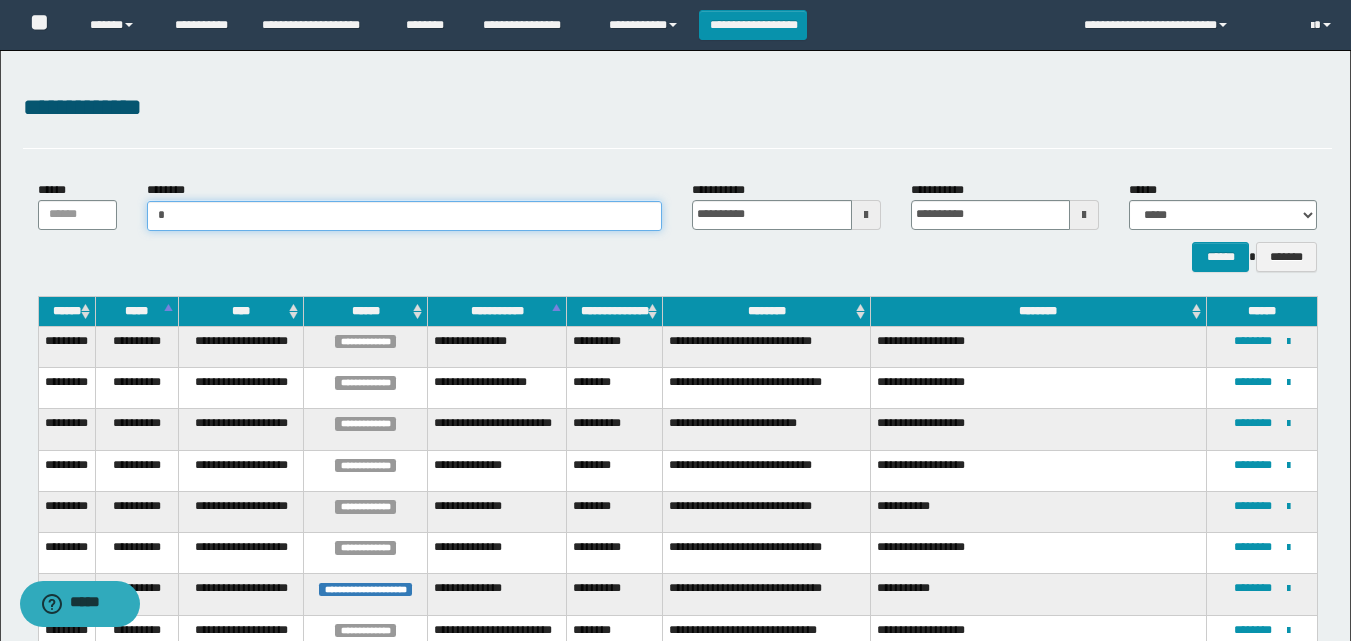 type 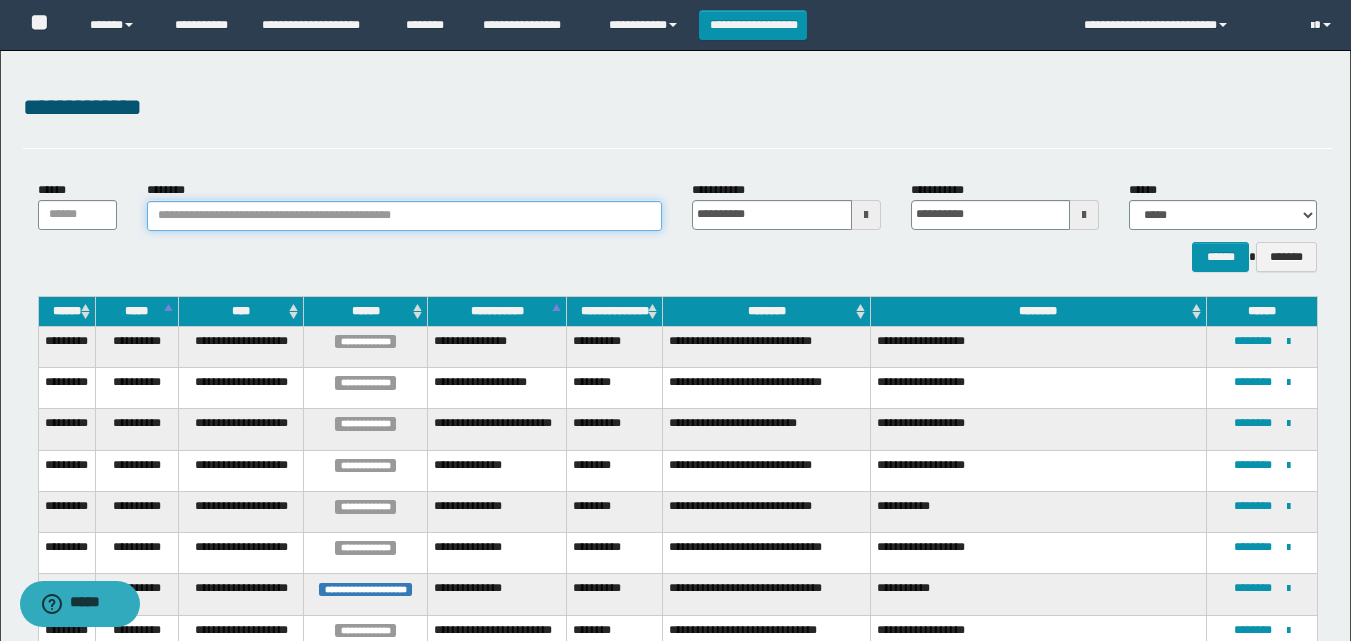 scroll, scrollTop: 560, scrollLeft: 0, axis: vertical 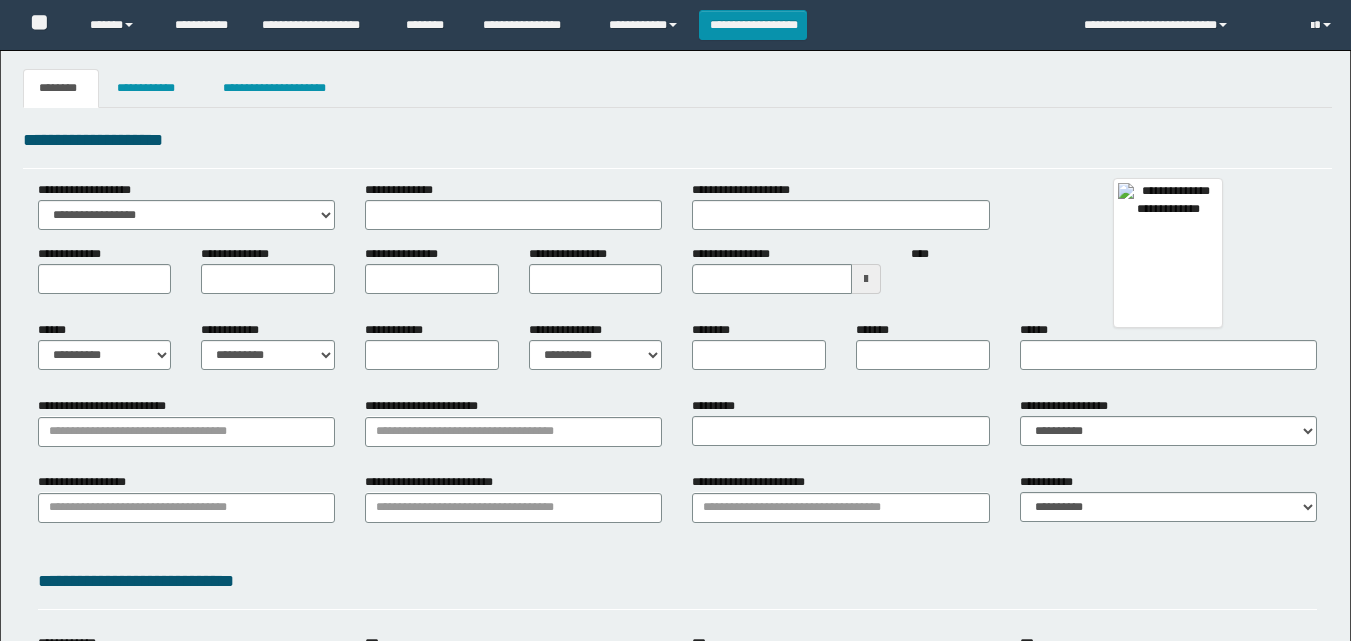 type 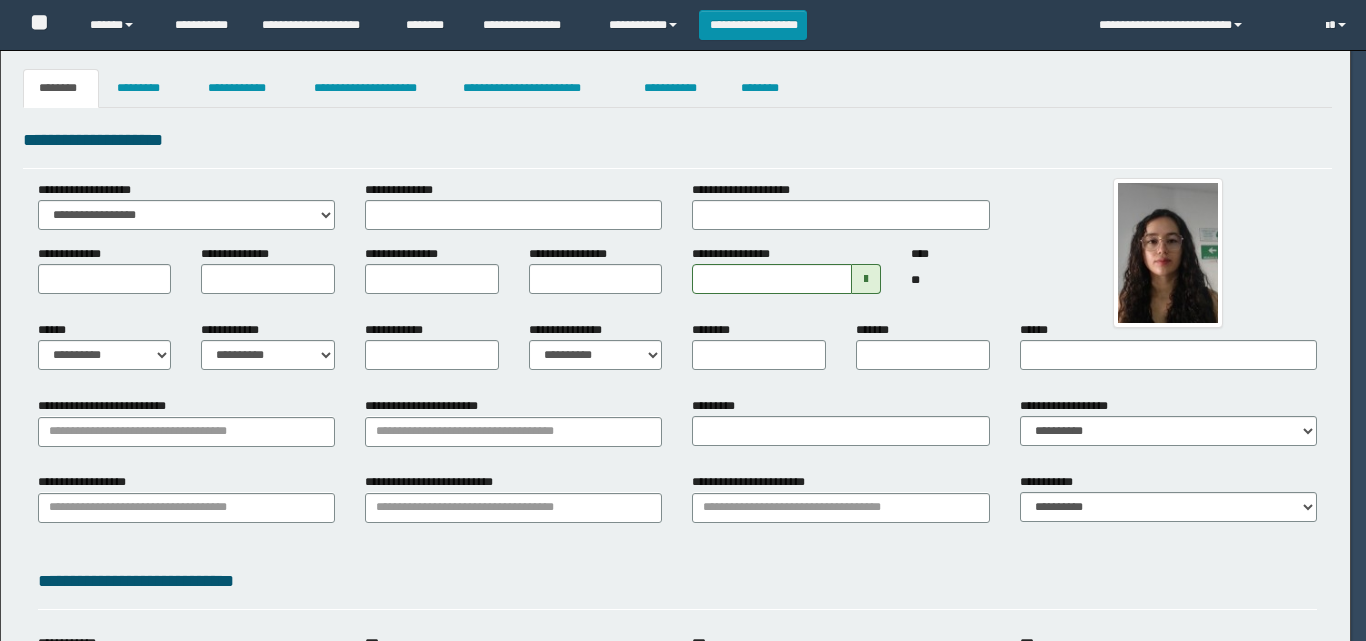 type on "**********" 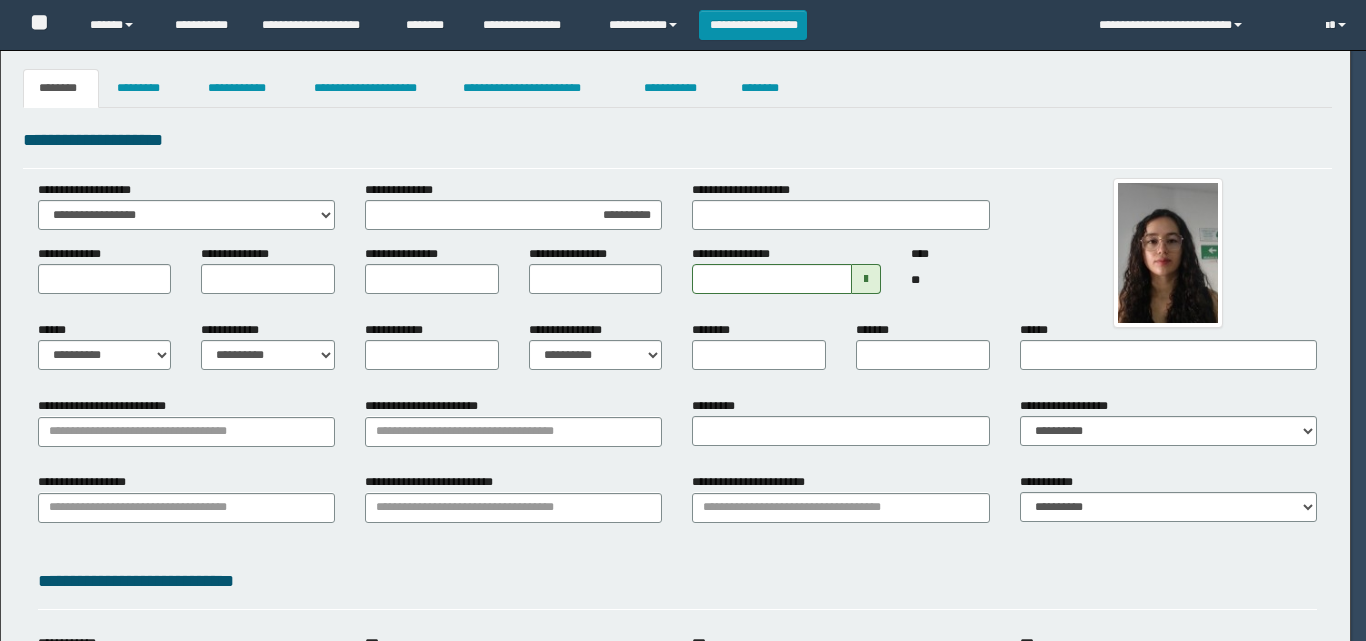 type on "*****" 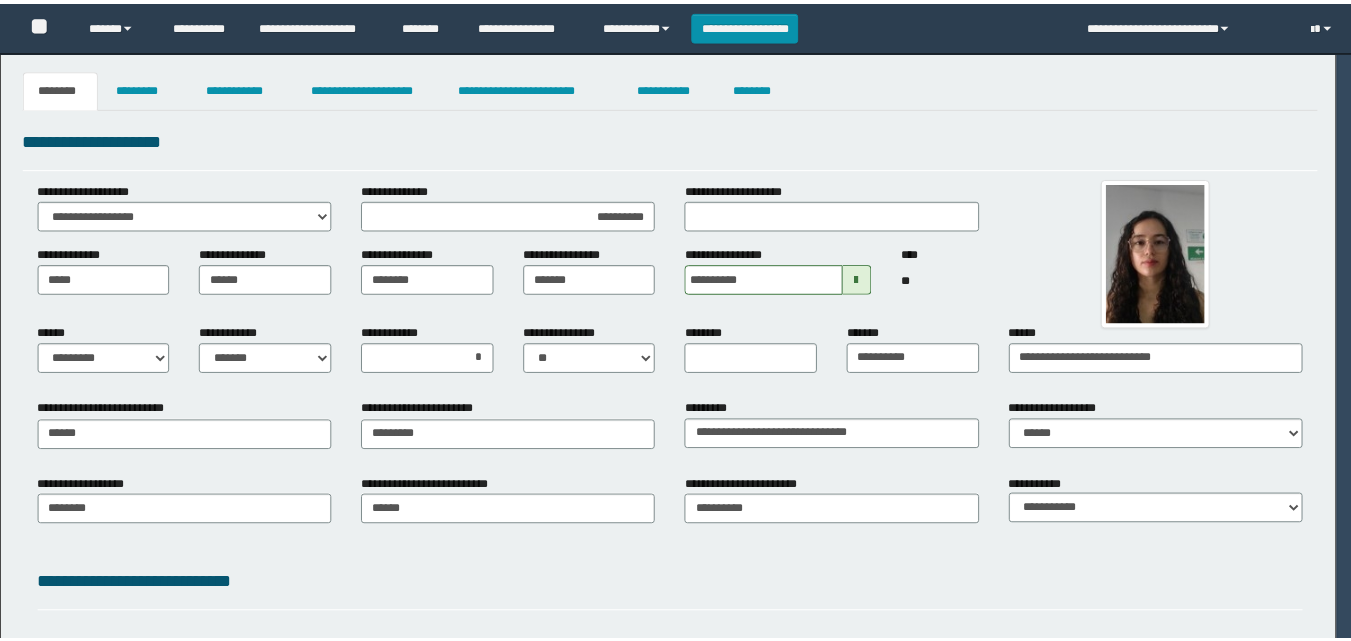 scroll, scrollTop: 0, scrollLeft: 0, axis: both 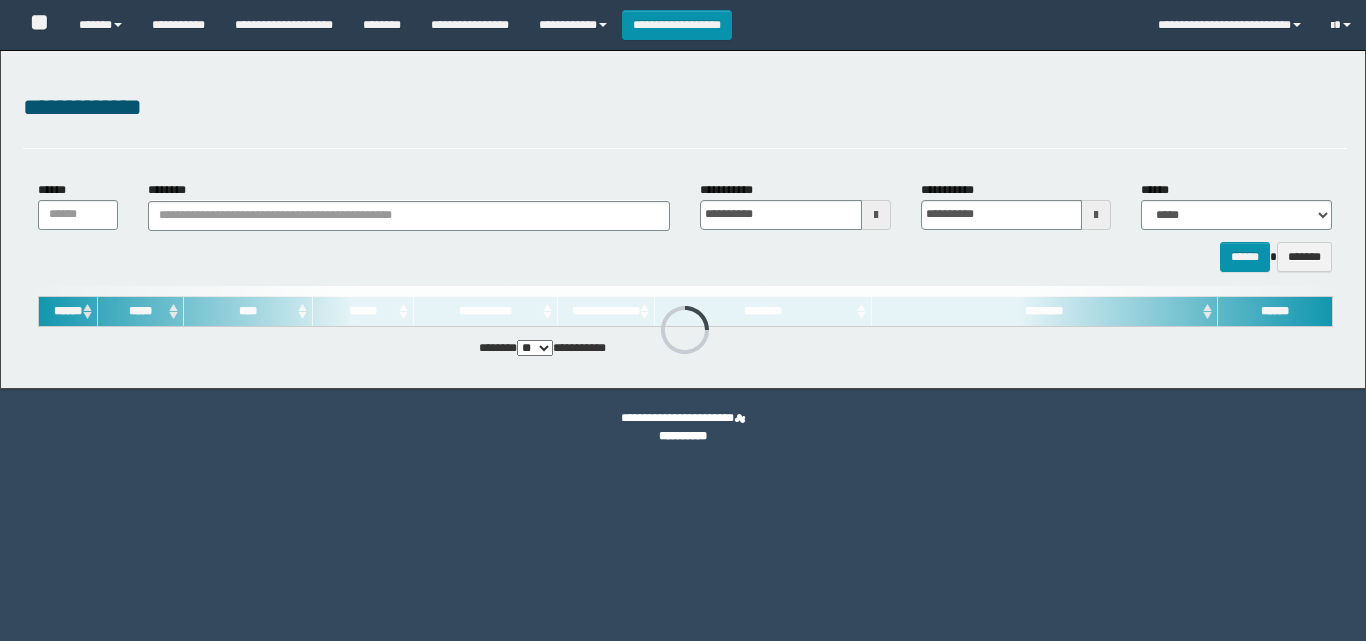 type on "**********" 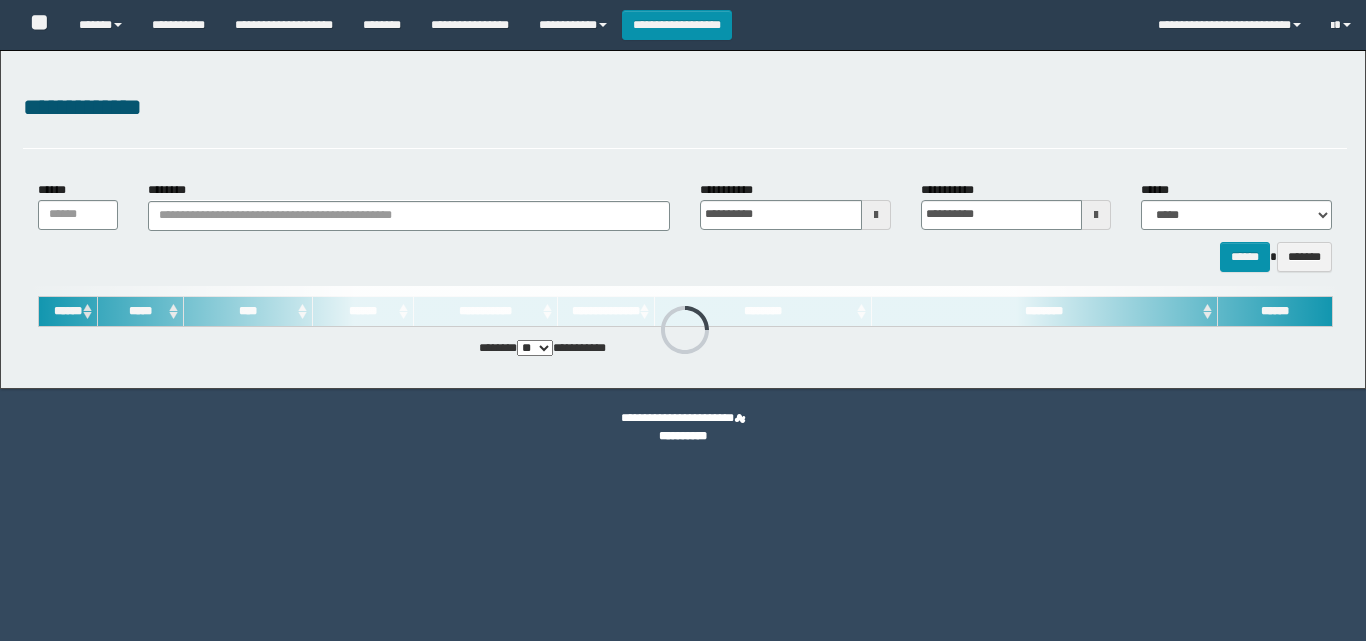 type on "**********" 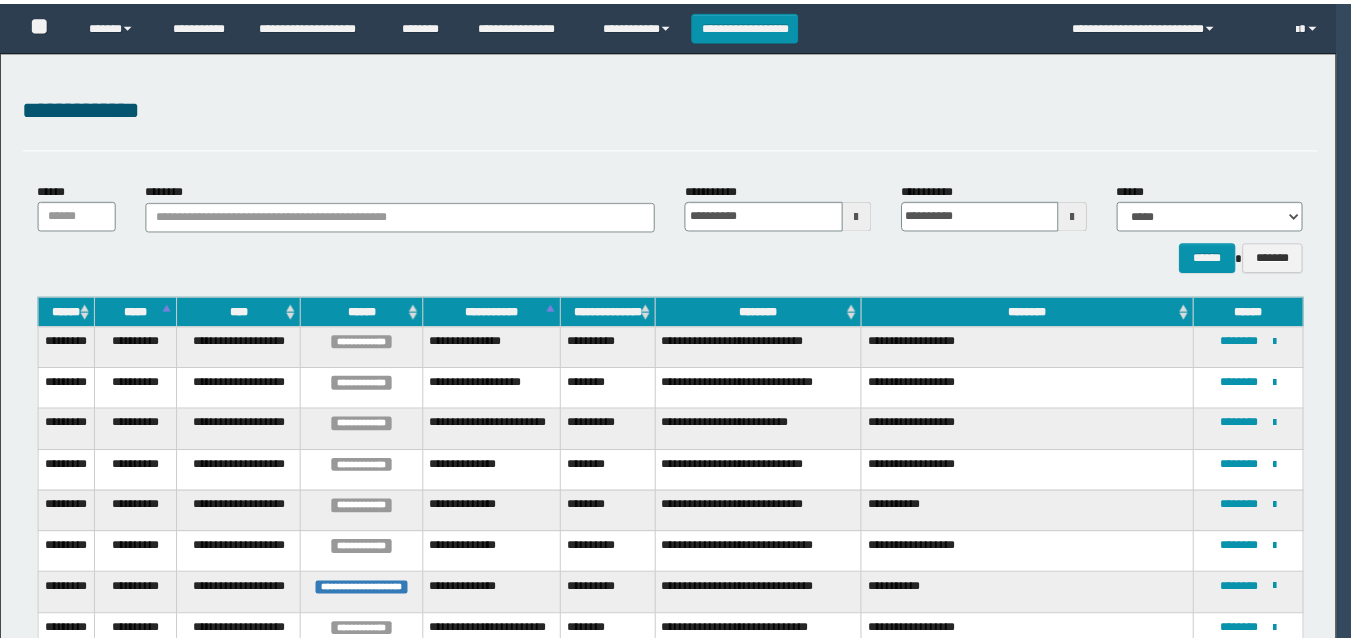 scroll, scrollTop: 603, scrollLeft: 0, axis: vertical 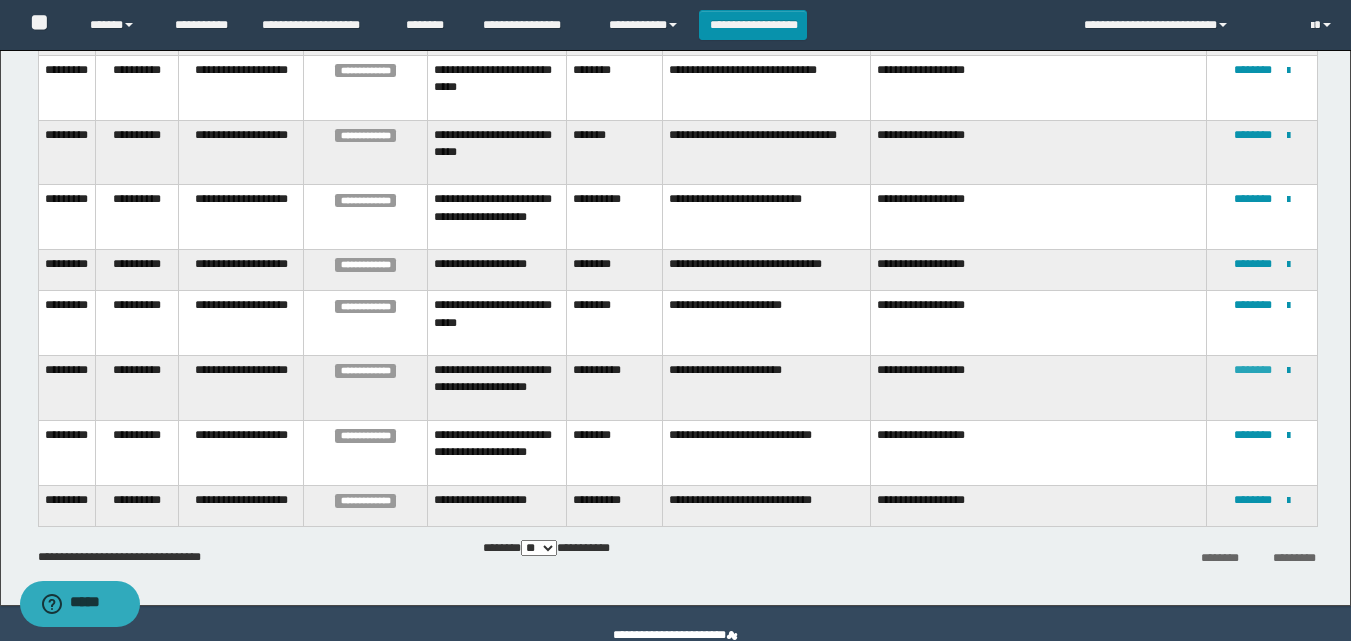 click on "********" at bounding box center (1253, 370) 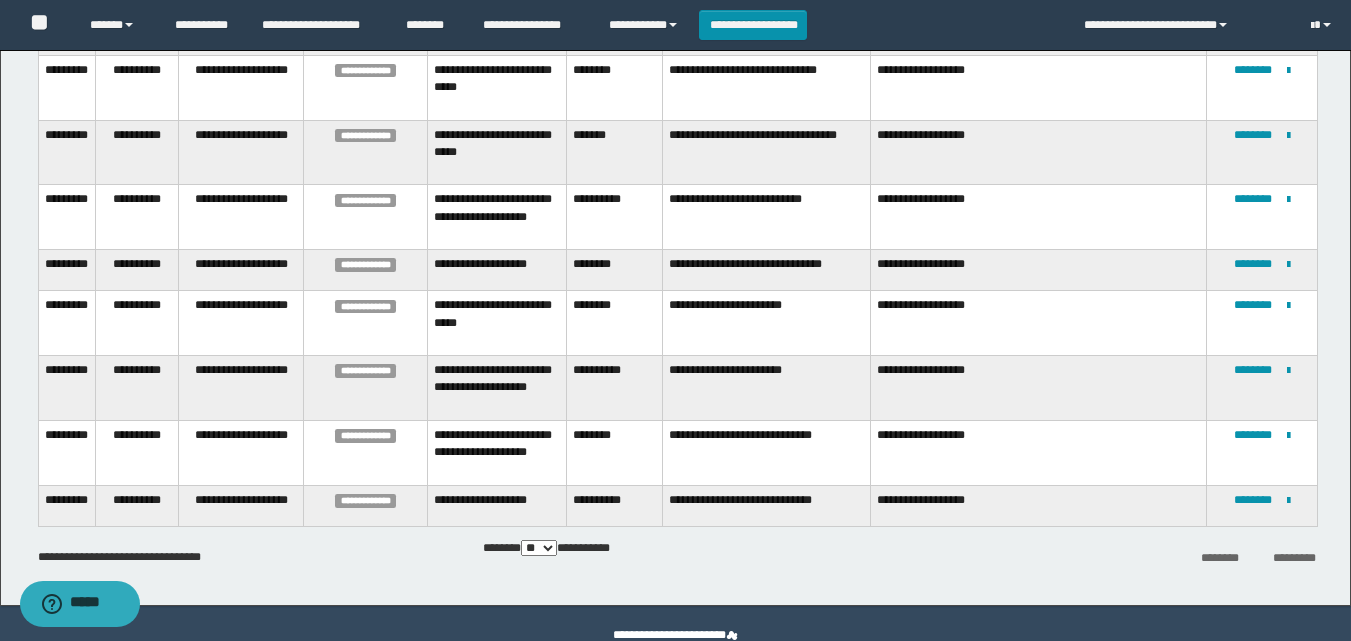 scroll, scrollTop: 18, scrollLeft: 0, axis: vertical 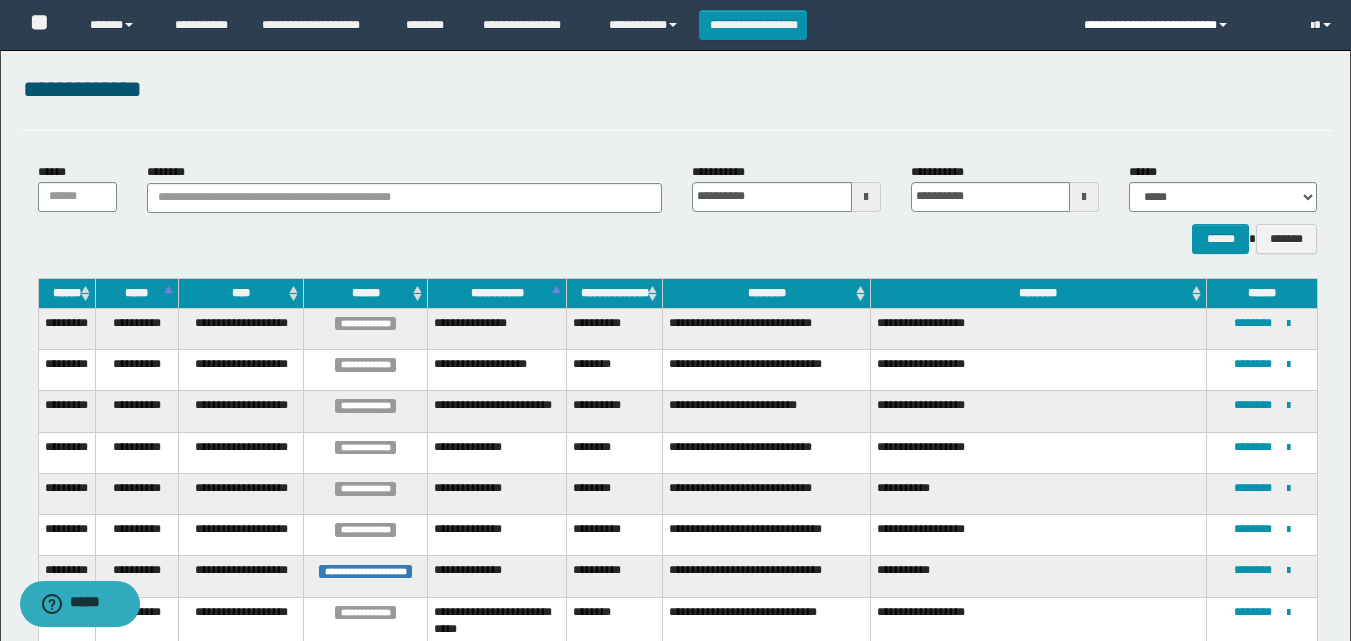 click on "**********" at bounding box center [1182, 25] 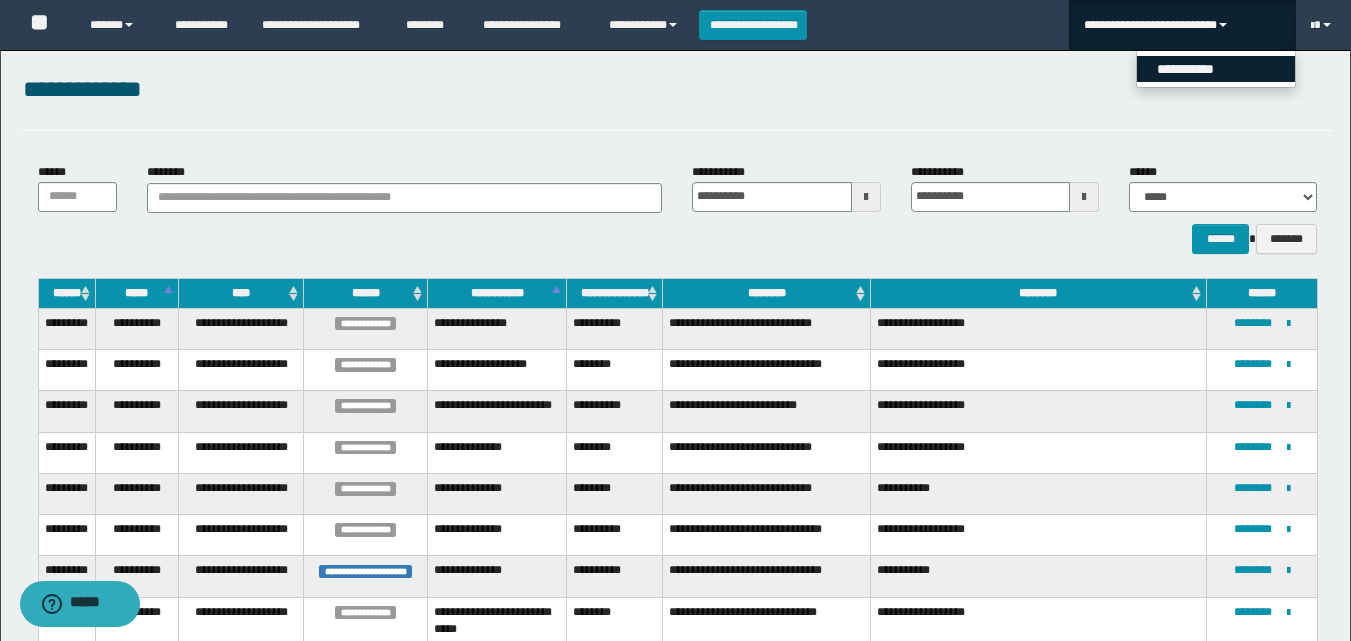 click on "**********" at bounding box center (1216, 69) 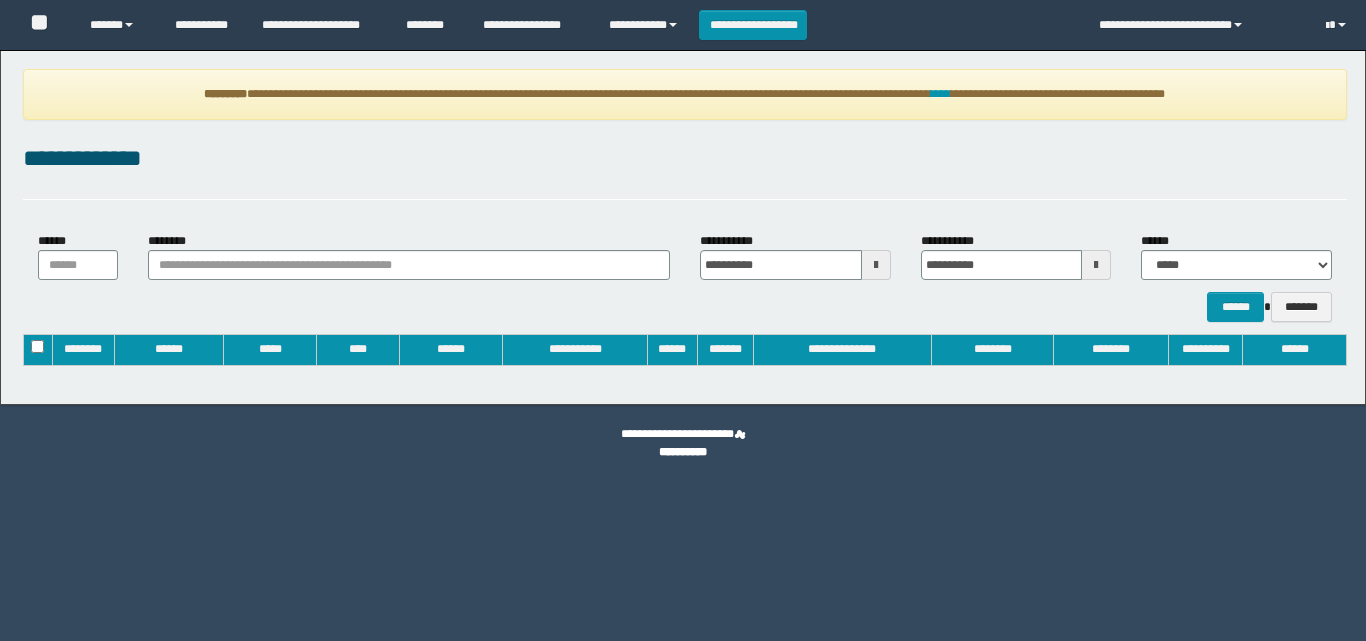 type on "**********" 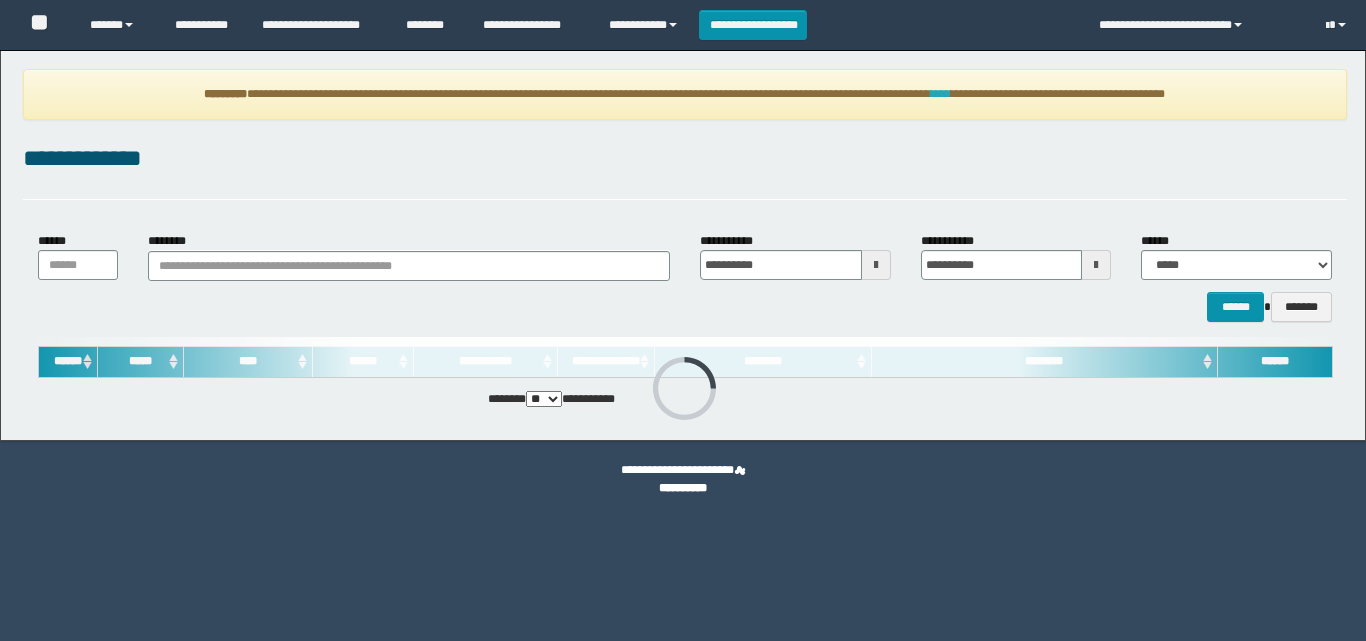 scroll, scrollTop: 0, scrollLeft: 0, axis: both 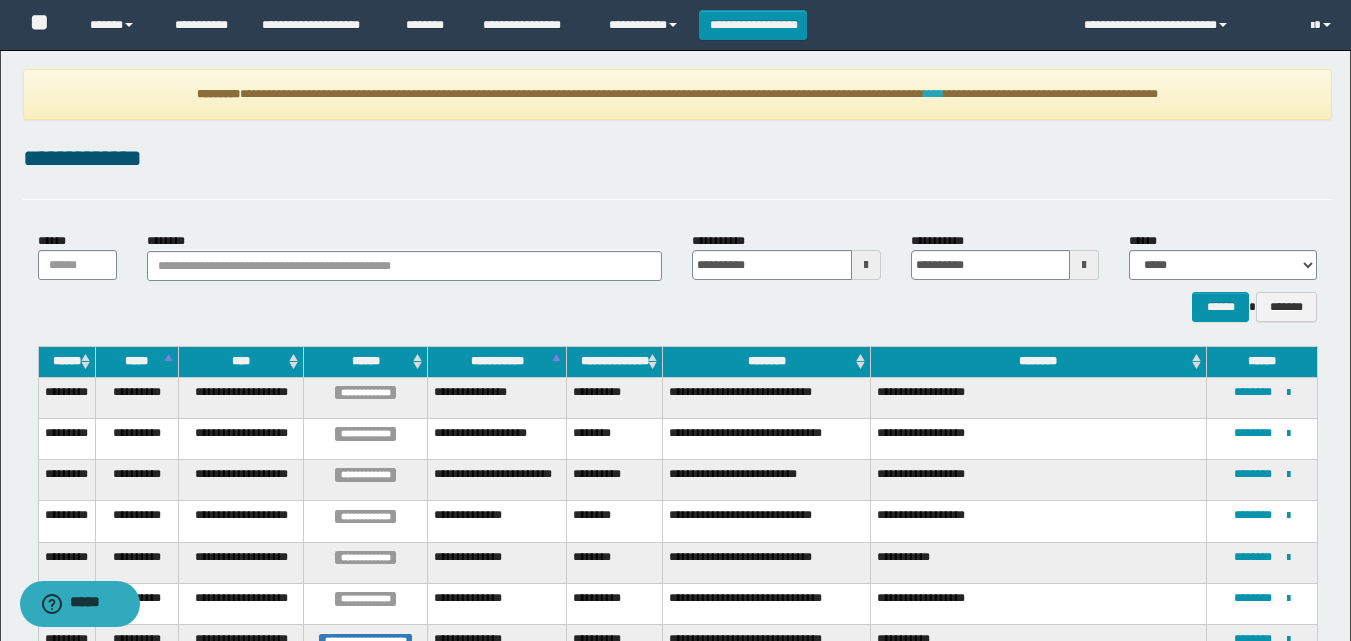 click on "****" at bounding box center [934, 94] 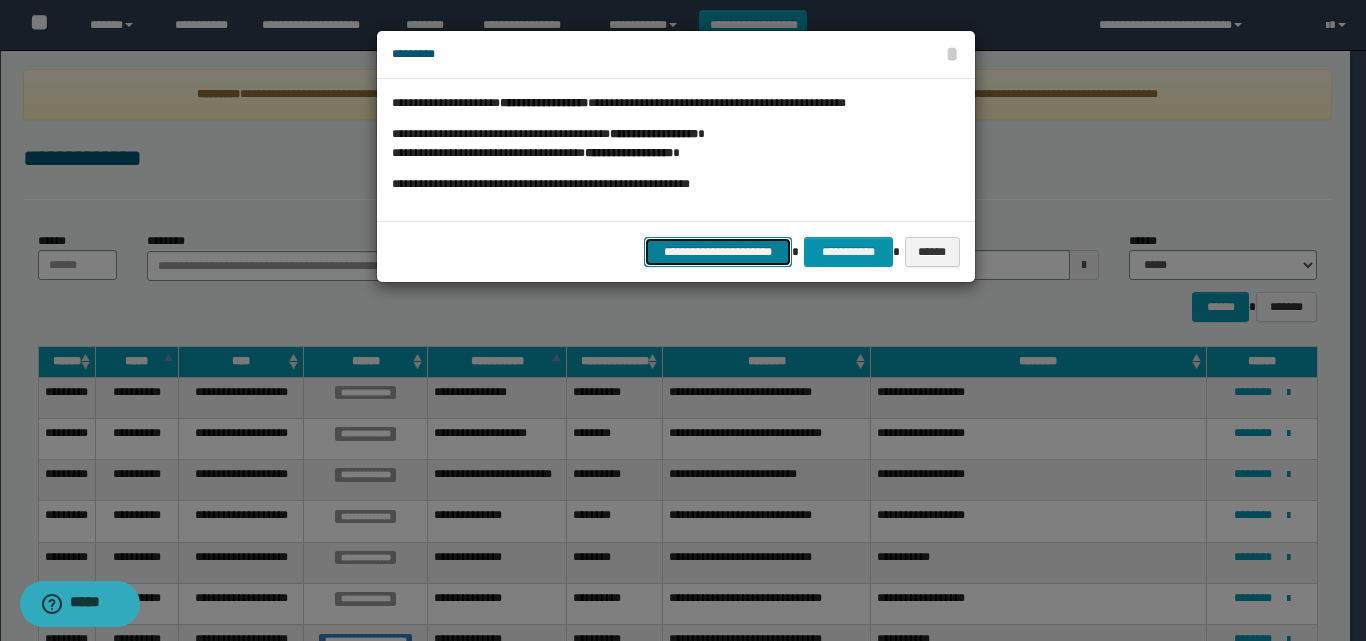 click on "**********" at bounding box center [718, 252] 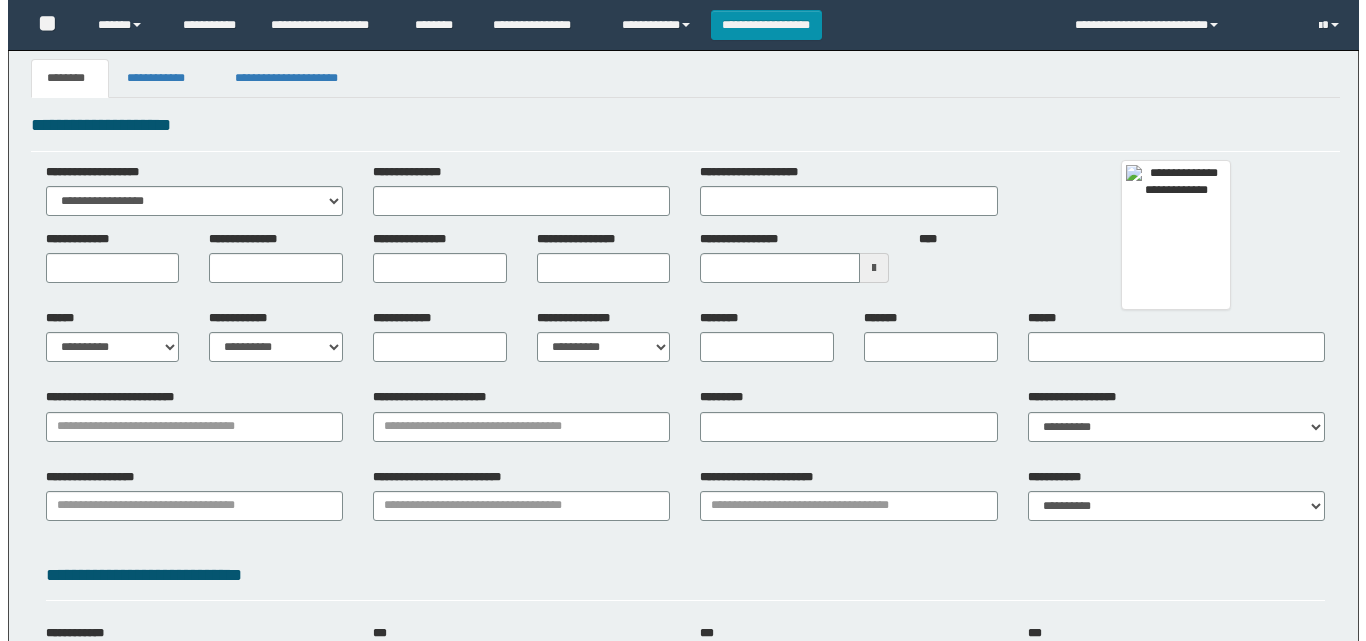 scroll, scrollTop: 0, scrollLeft: 0, axis: both 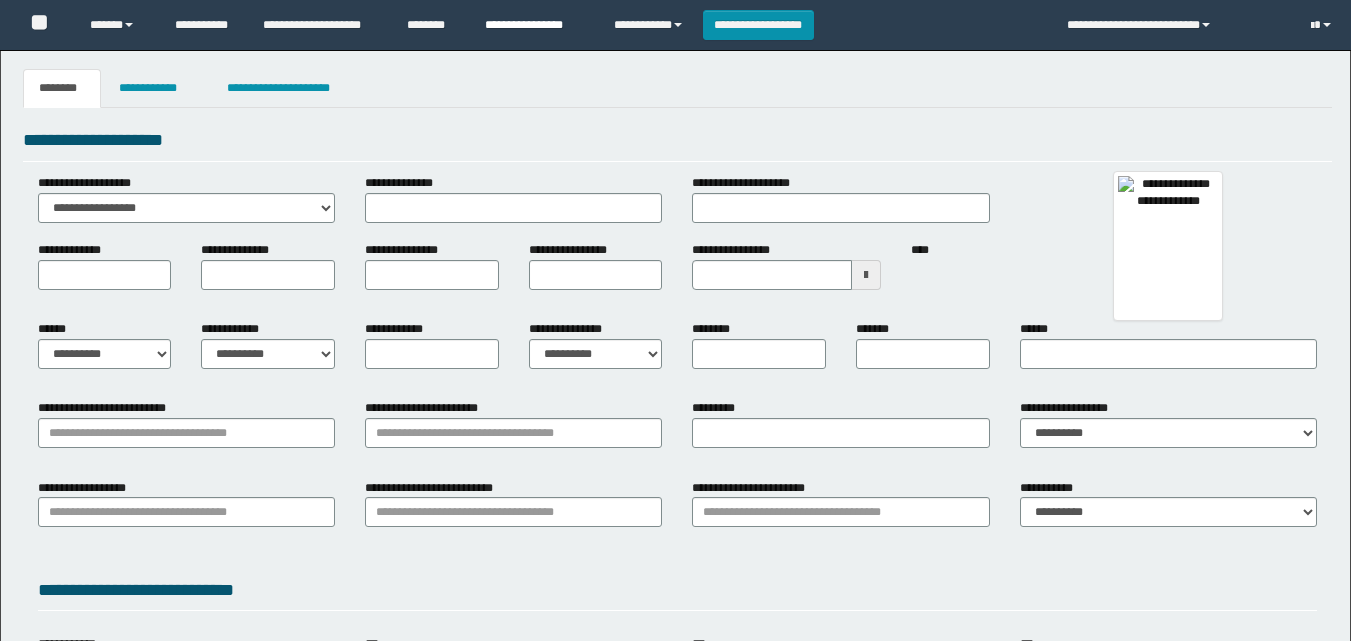 type 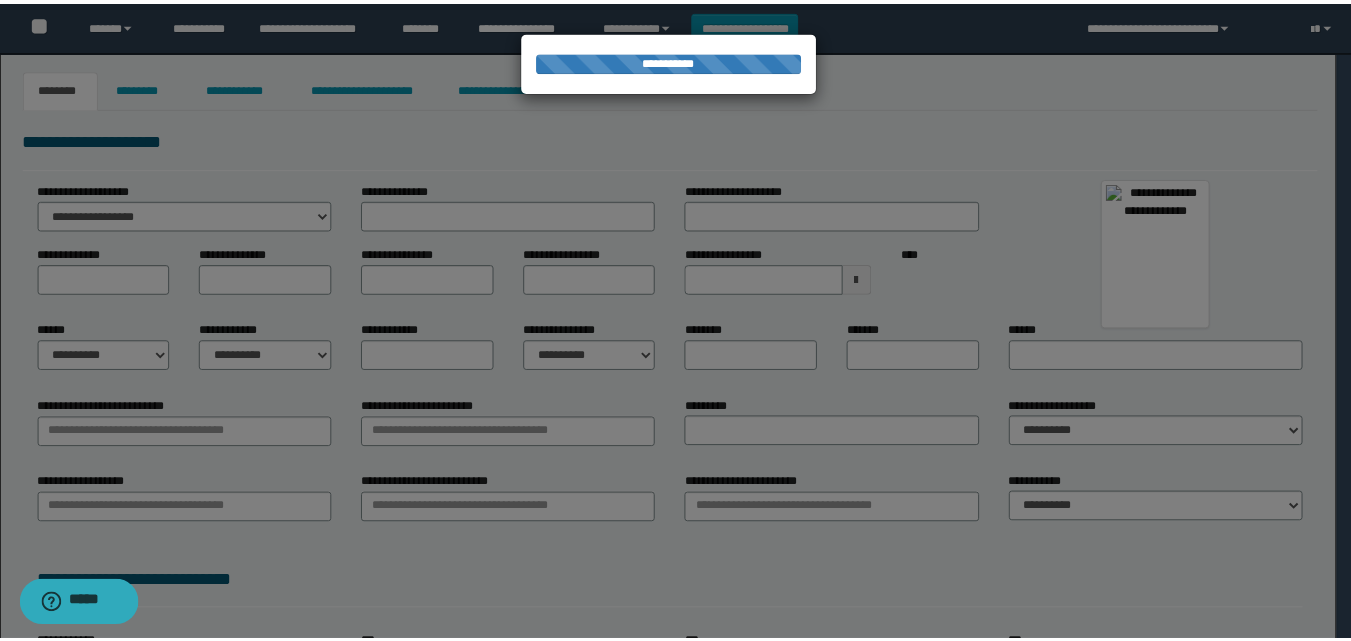scroll, scrollTop: 0, scrollLeft: 0, axis: both 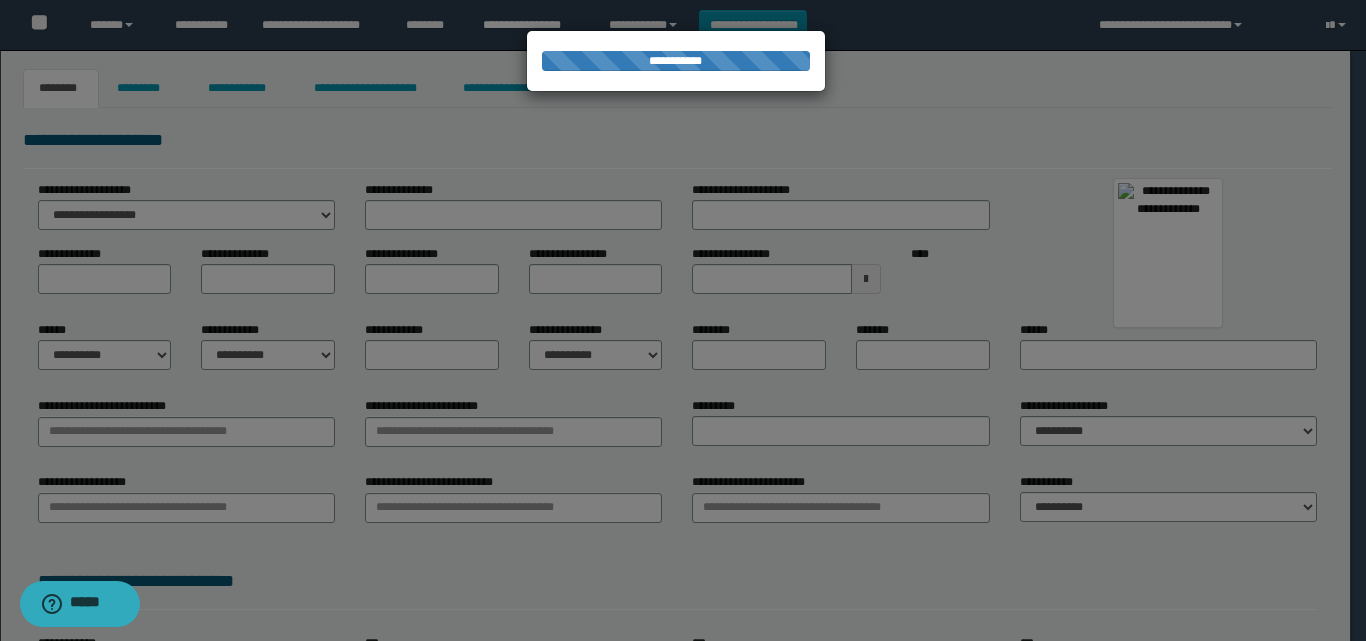 type on "**********" 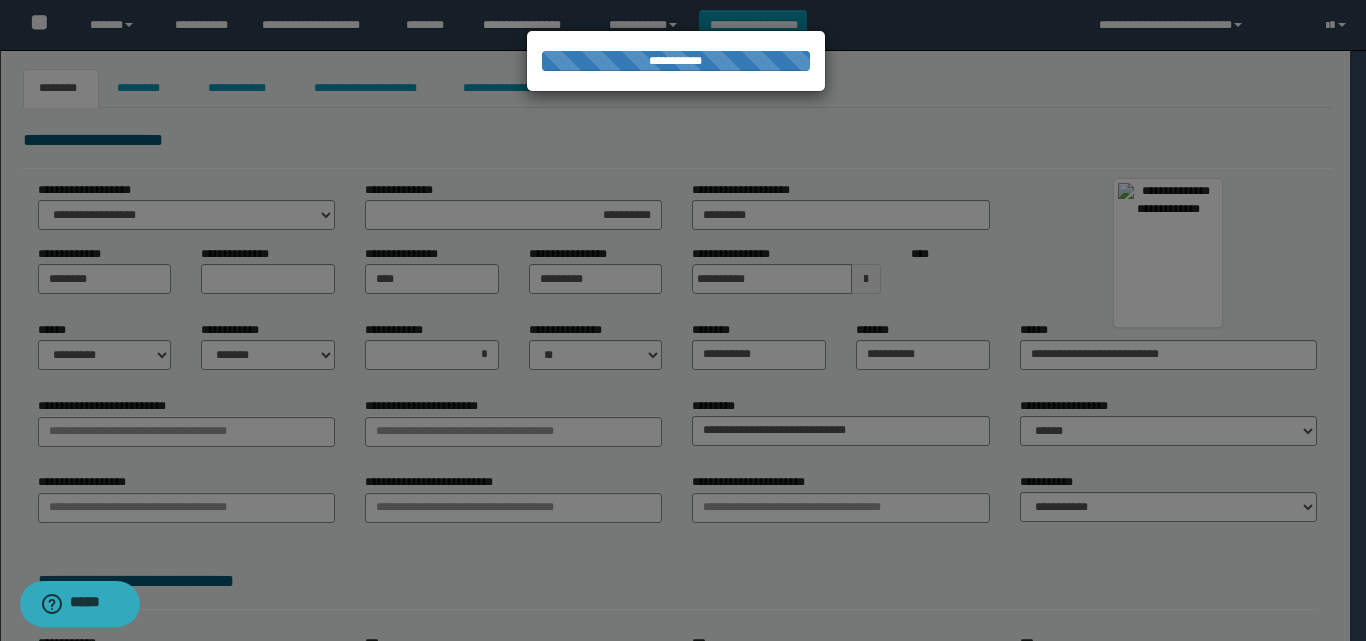 select on "**" 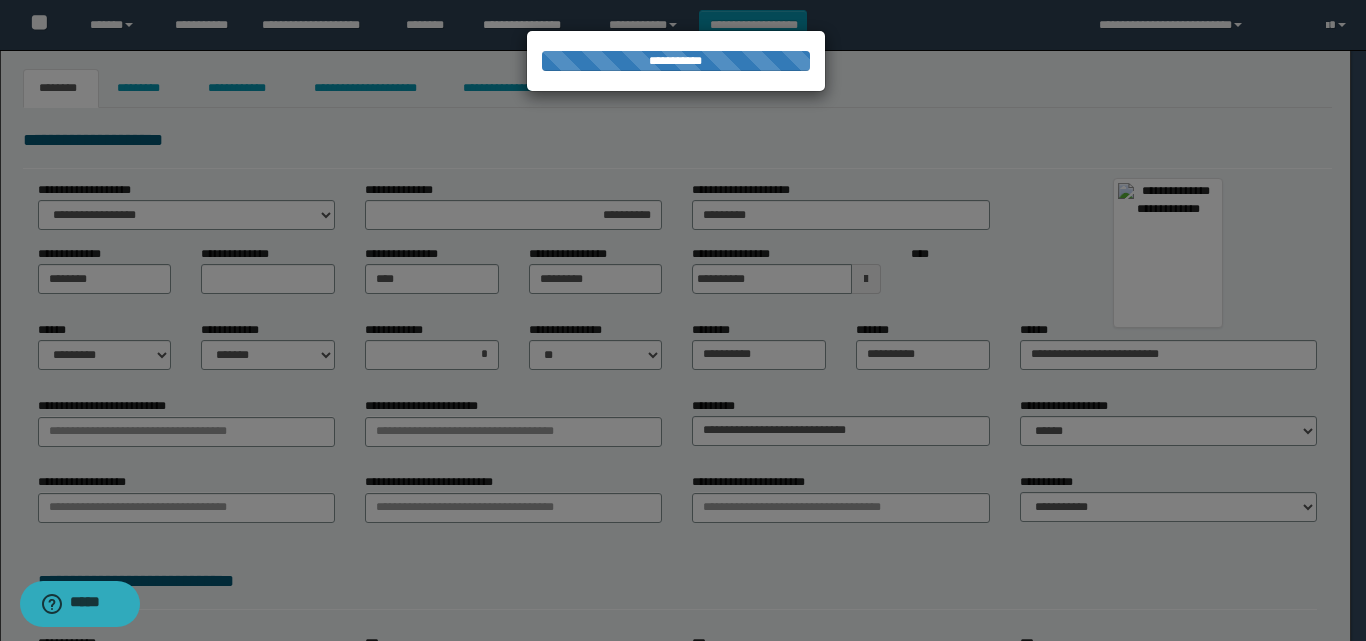select on "*" 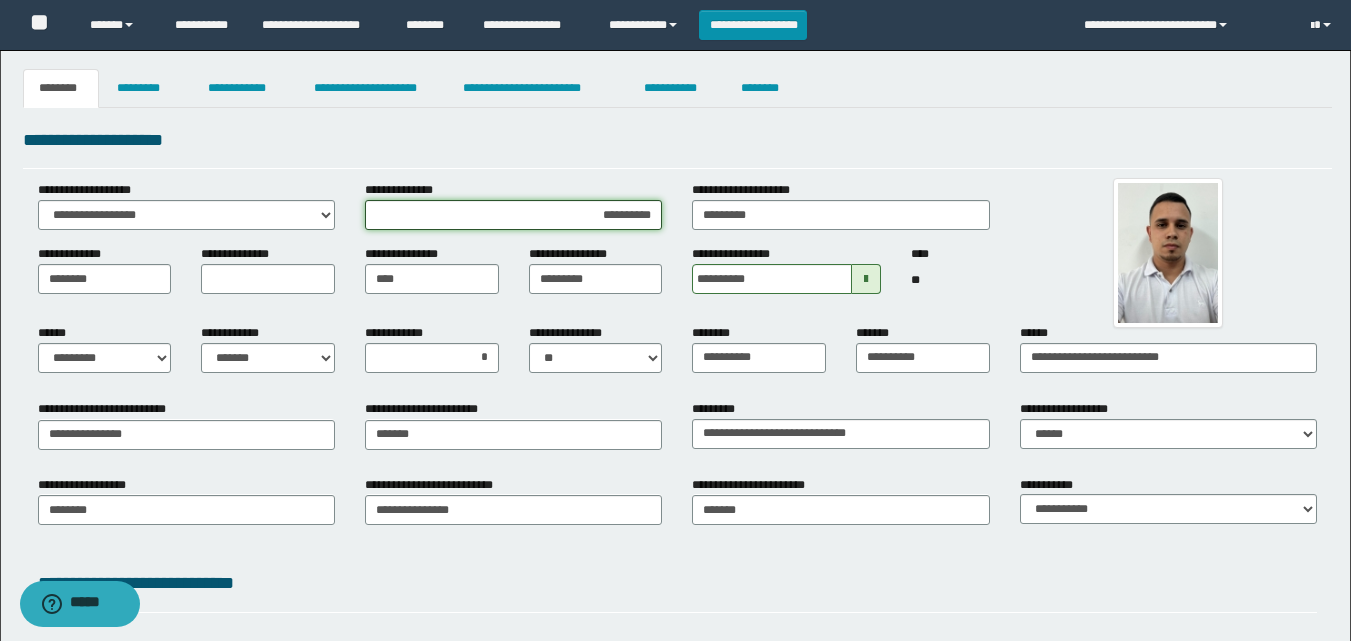 drag, startPoint x: 583, startPoint y: 218, endPoint x: 704, endPoint y: 205, distance: 121.69634 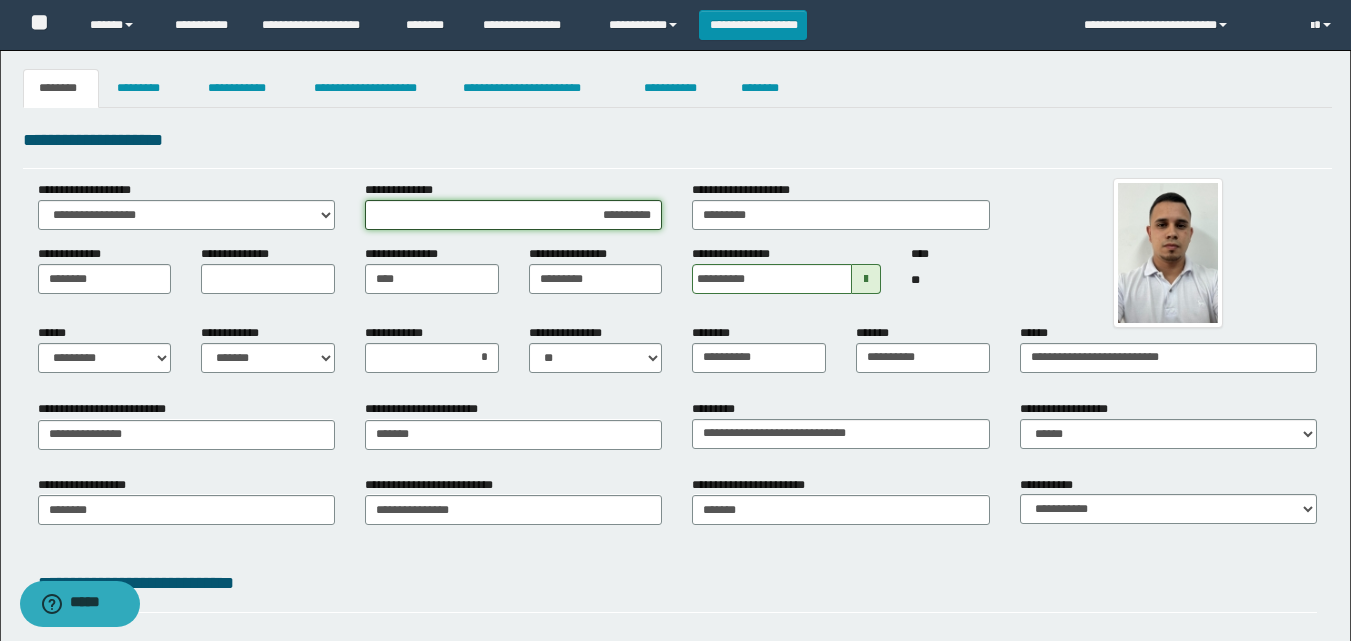 click on "**********" at bounding box center (514, 213) 